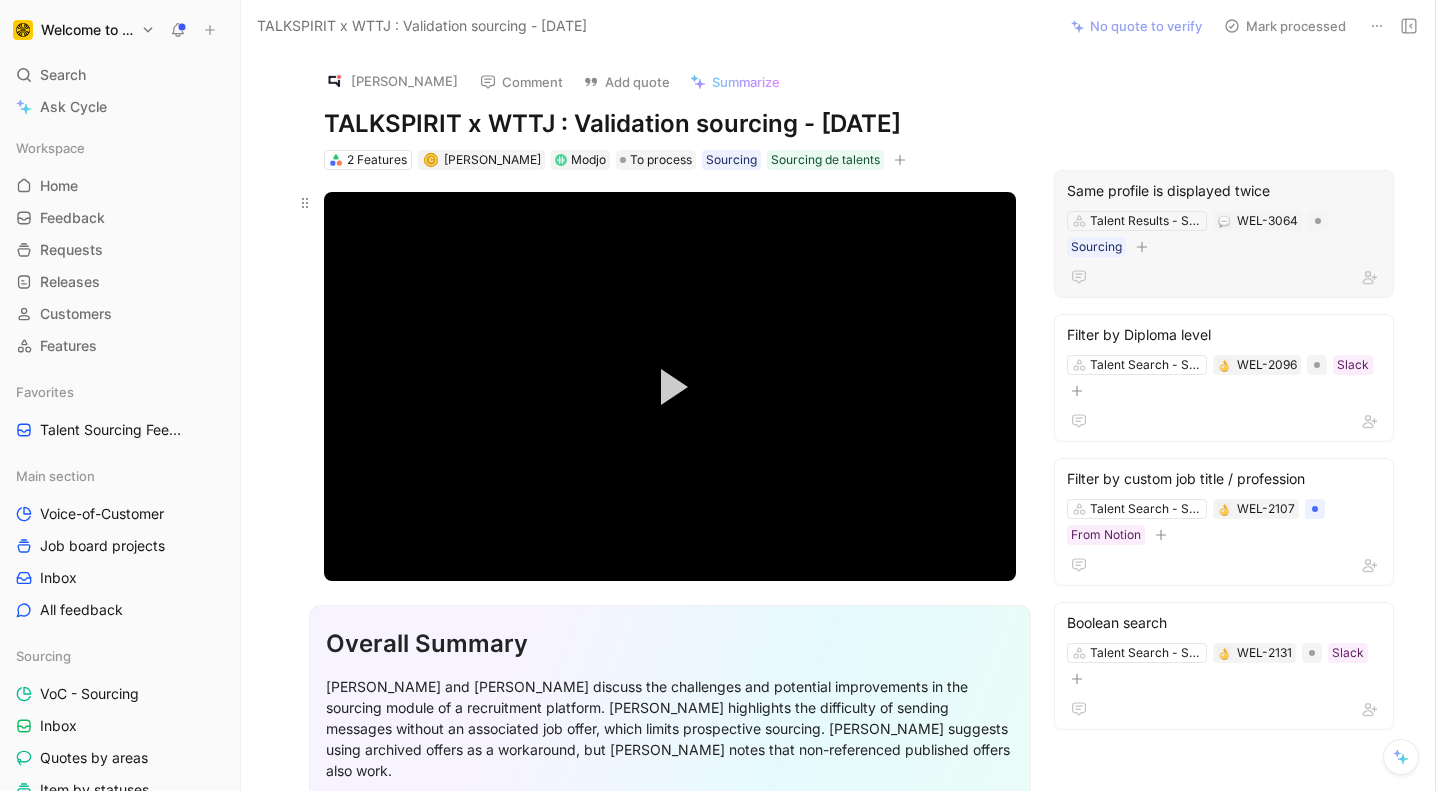 scroll, scrollTop: 0, scrollLeft: 0, axis: both 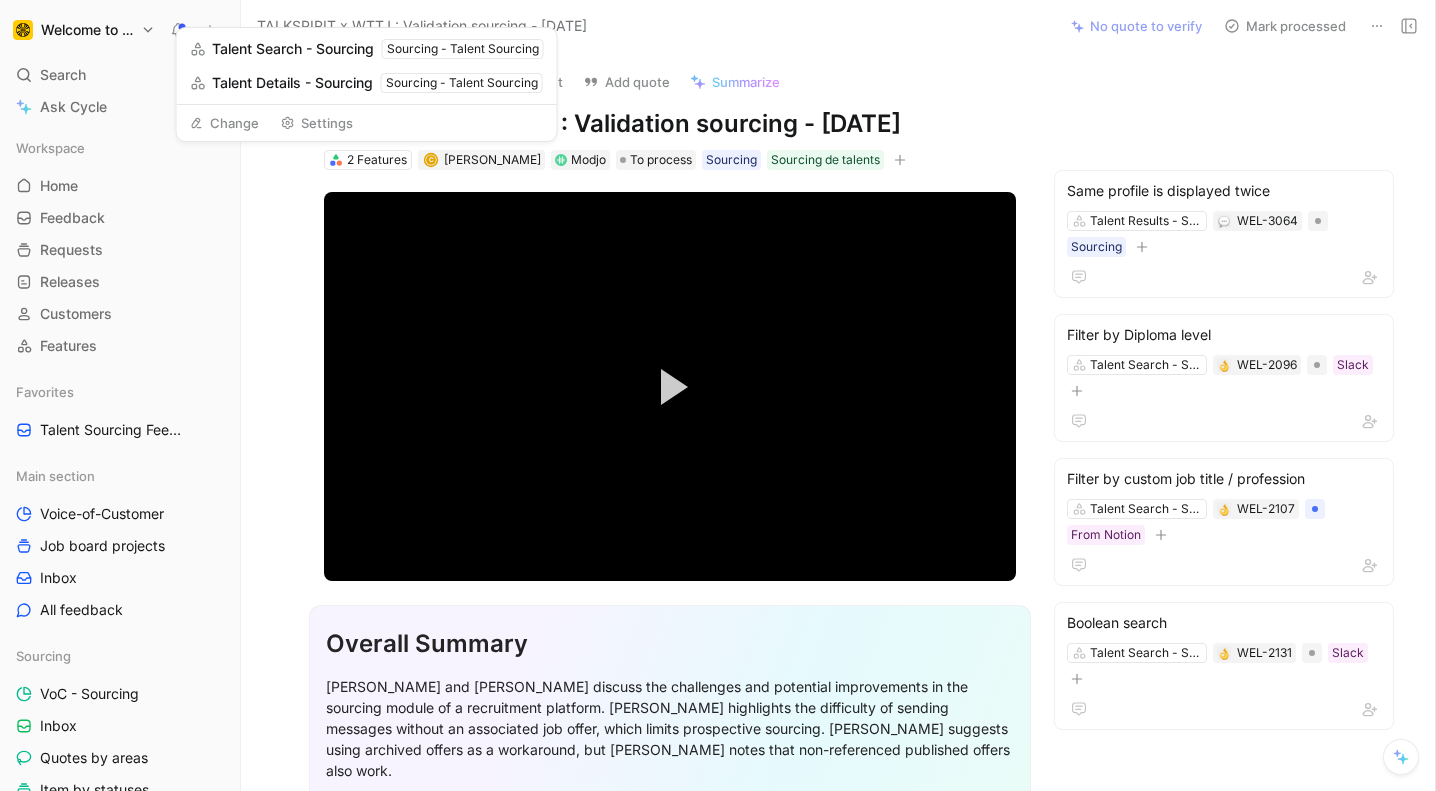 click on "Change" at bounding box center [224, 123] 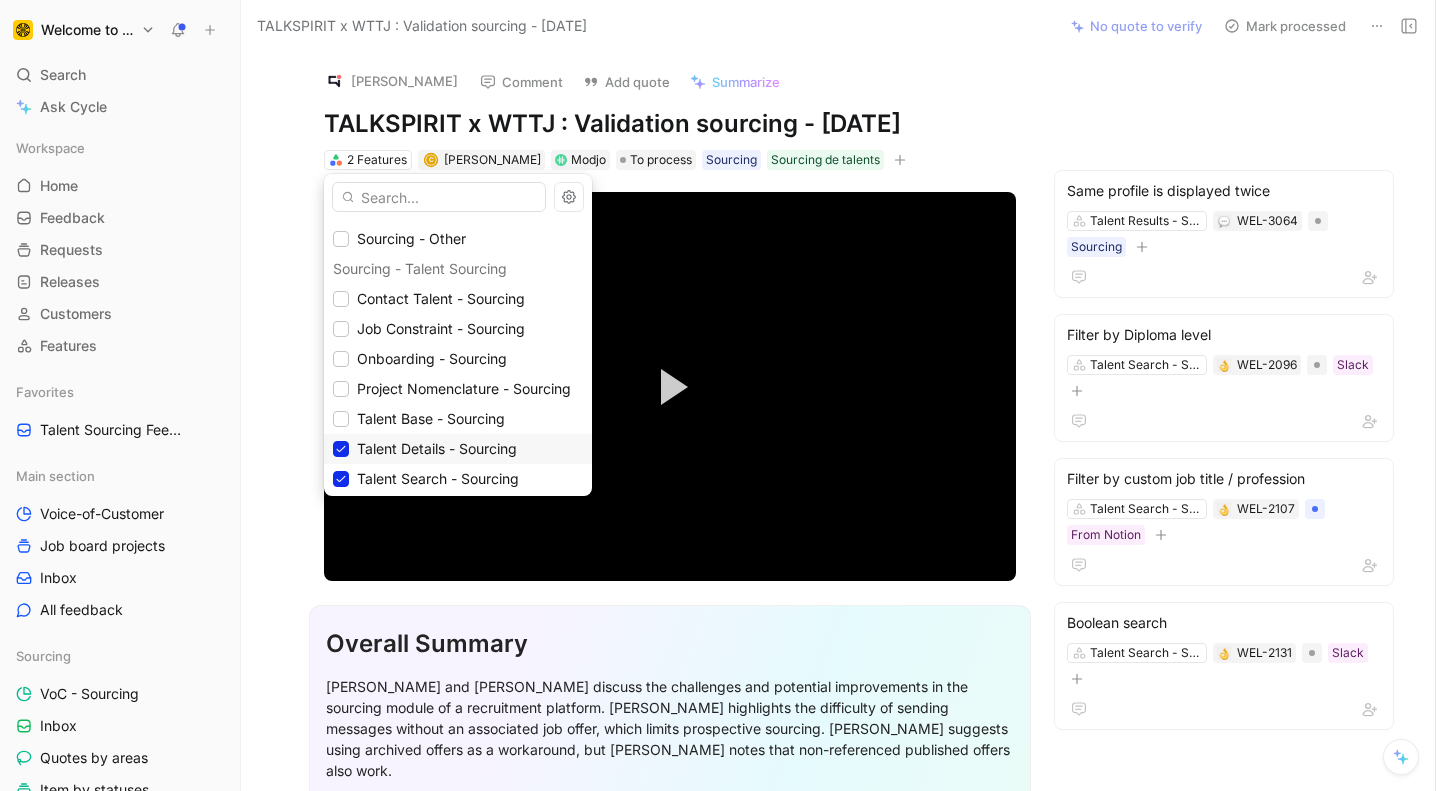 scroll, scrollTop: 3175, scrollLeft: 0, axis: vertical 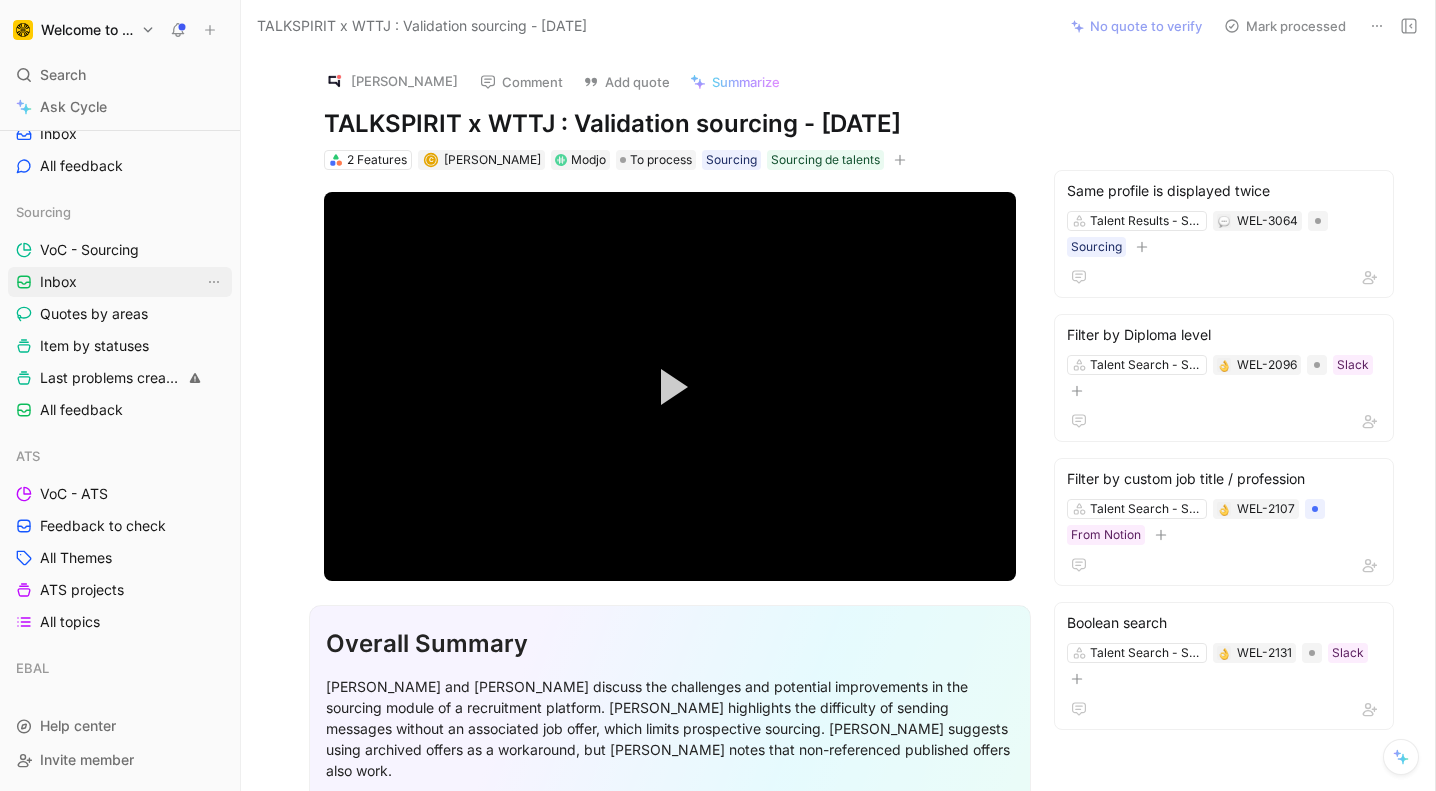 click on "Inbox" at bounding box center [120, 282] 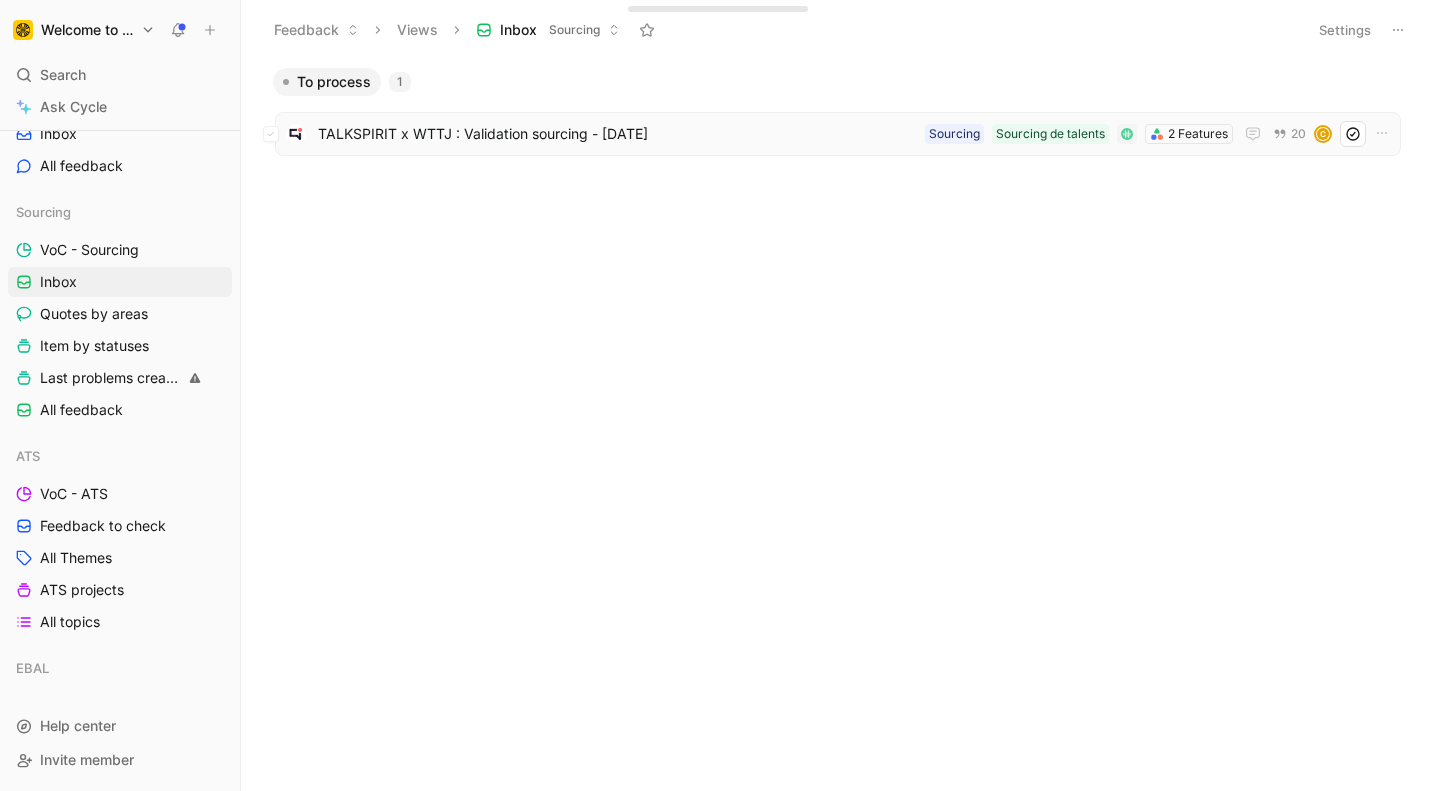 click on "TALKSPIRIT x WTTJ : Validation sourcing  - [DATE]" at bounding box center (617, 134) 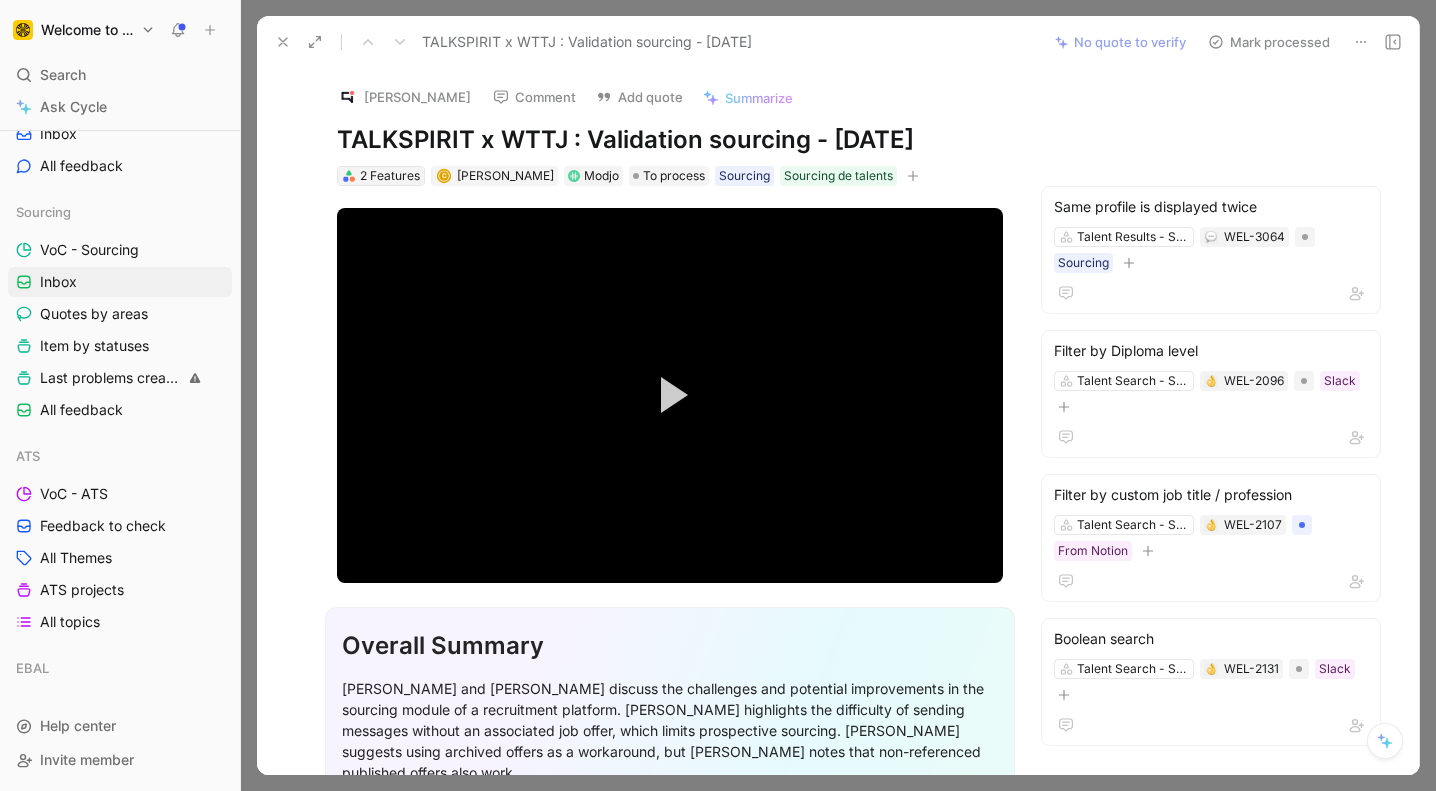 click on "2 Features" at bounding box center [390, 176] 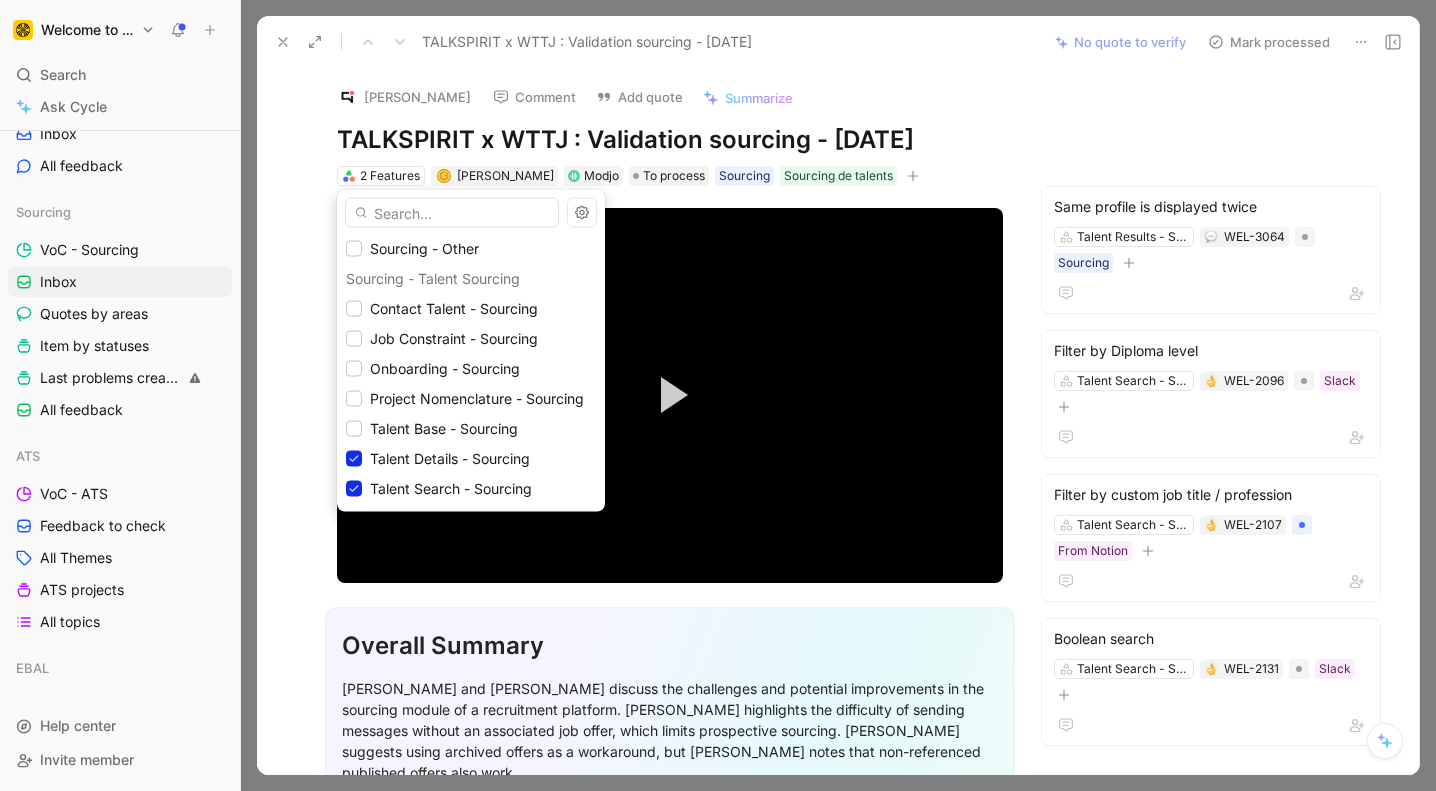 scroll, scrollTop: 3161, scrollLeft: 0, axis: vertical 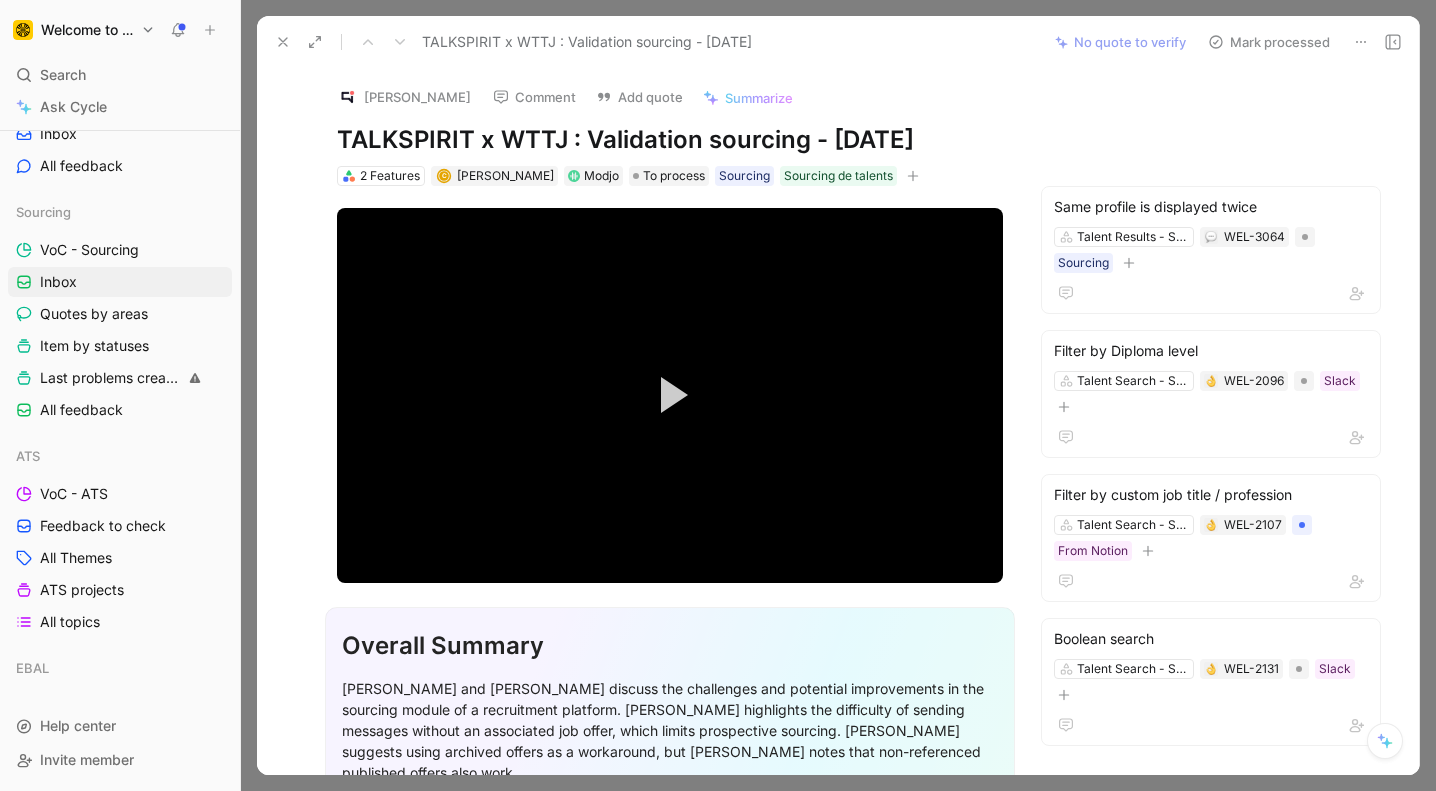 click 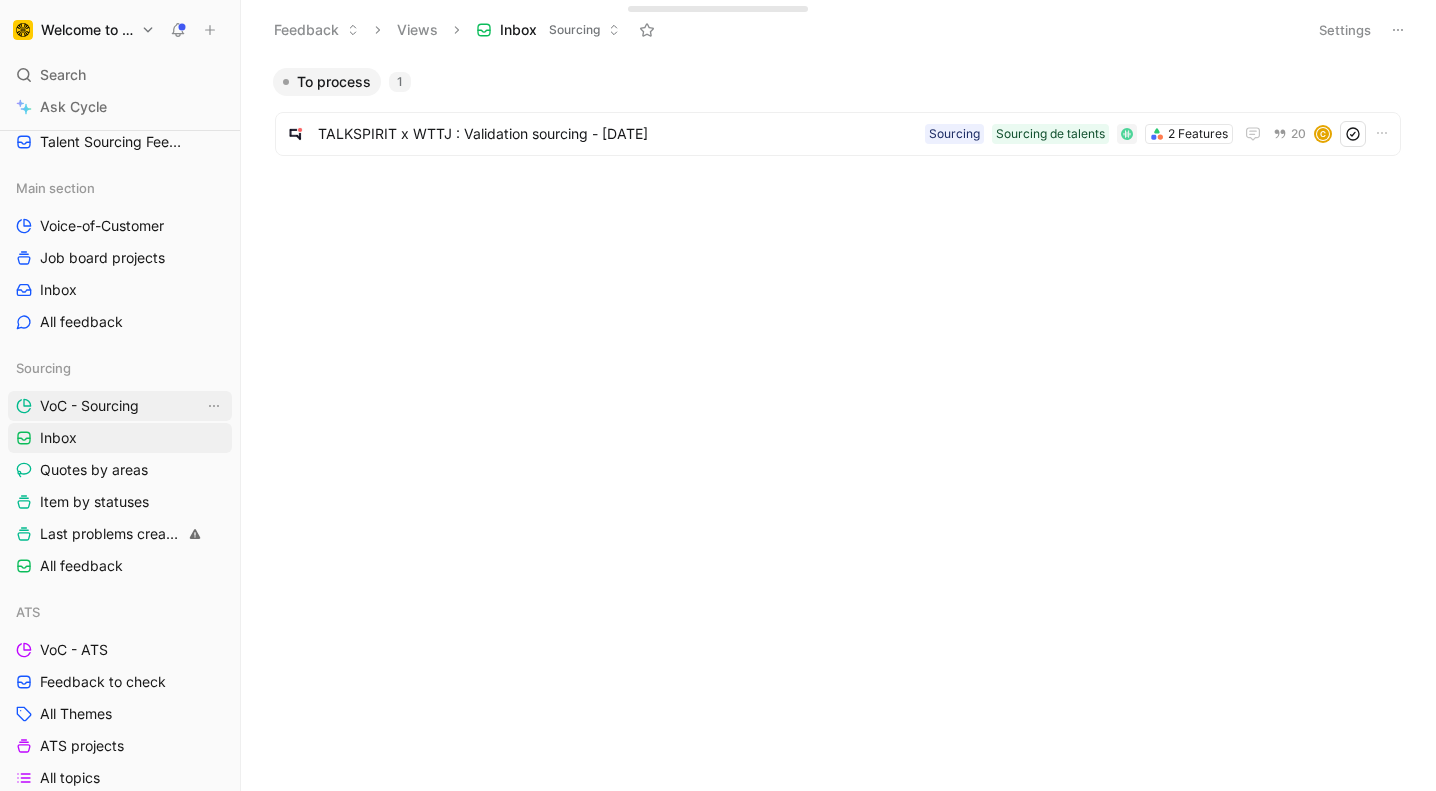 scroll, scrollTop: 284, scrollLeft: 0, axis: vertical 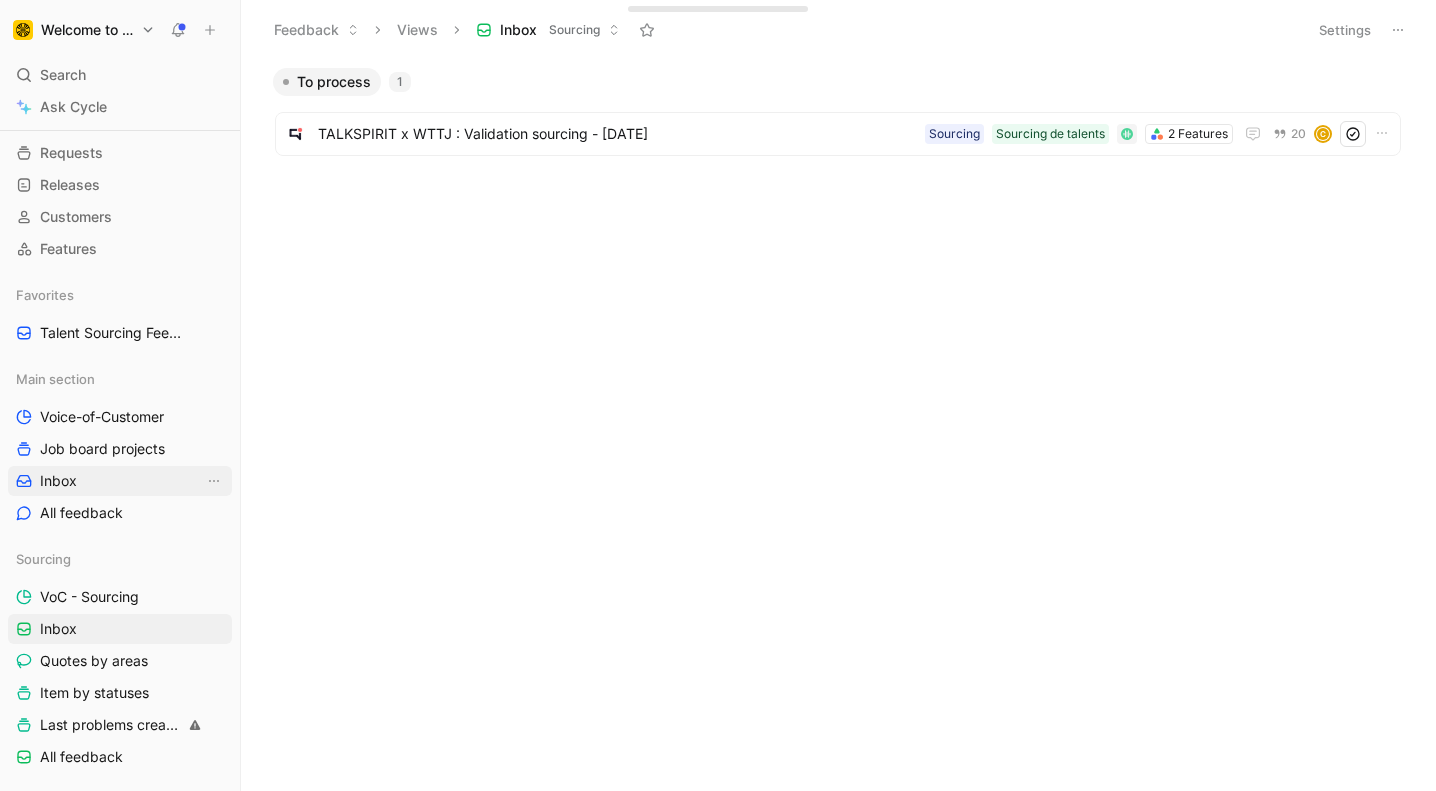 click on "Inbox" at bounding box center [58, 481] 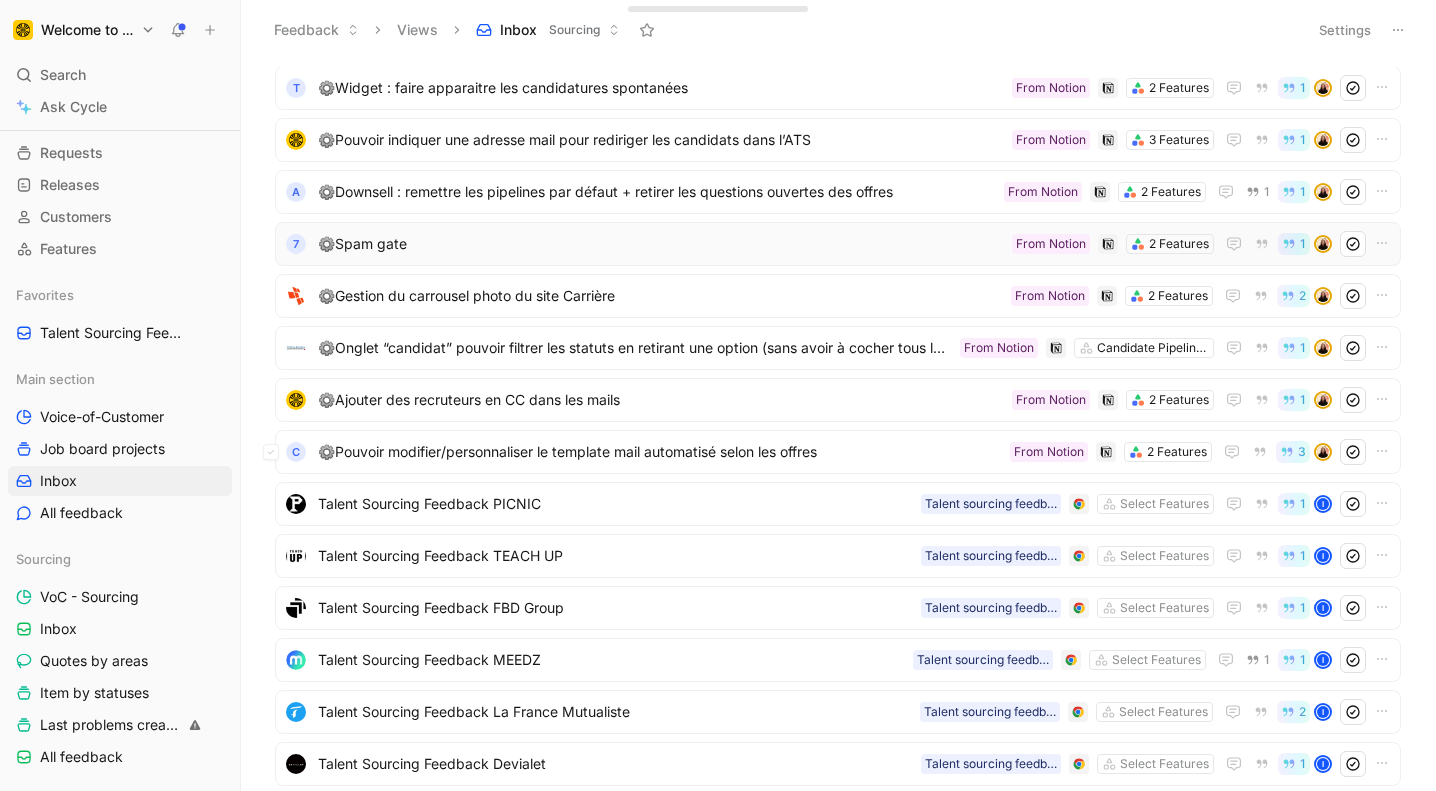 scroll, scrollTop: 518, scrollLeft: 0, axis: vertical 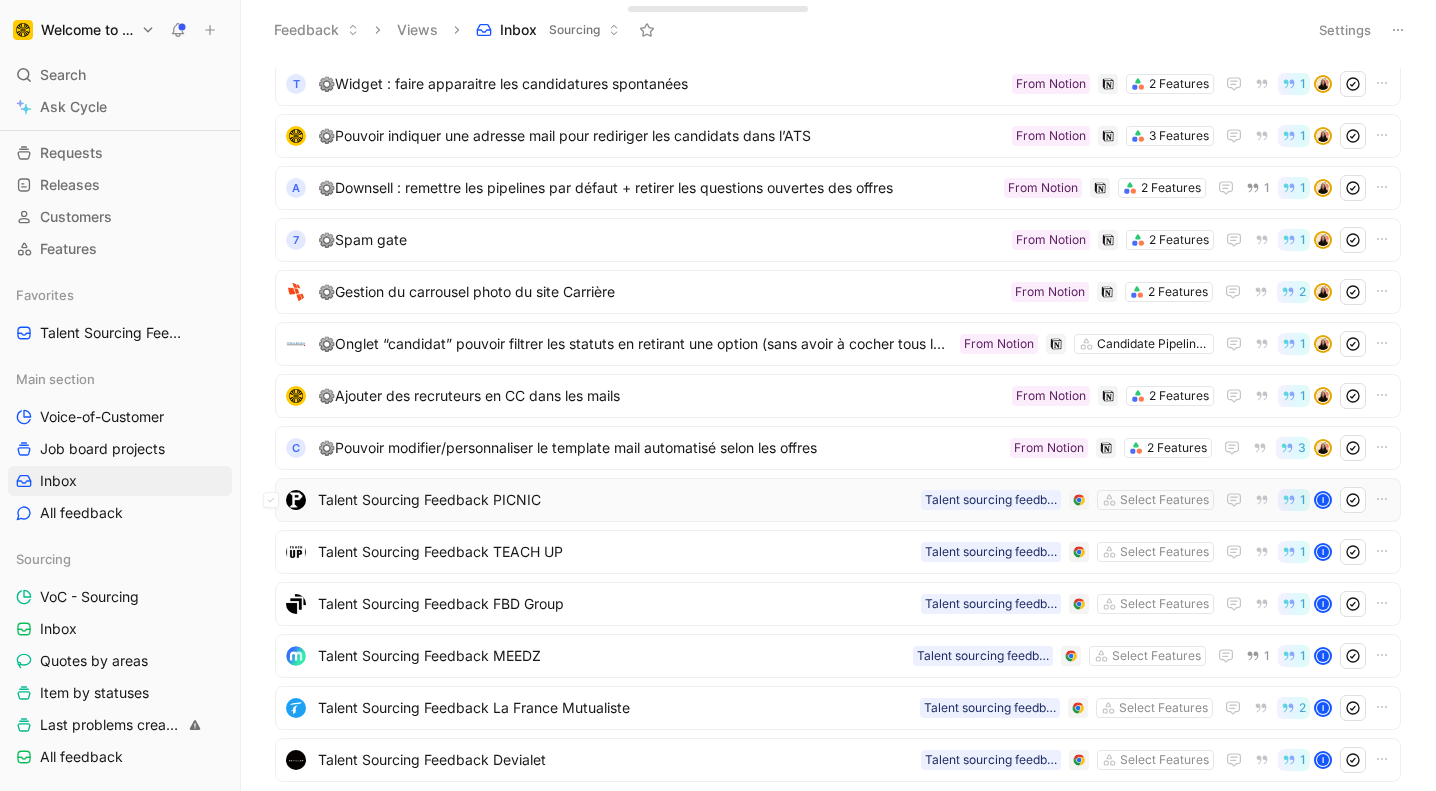 click on "Talent Sourcing Feedback  PICNIC" at bounding box center (615, 500) 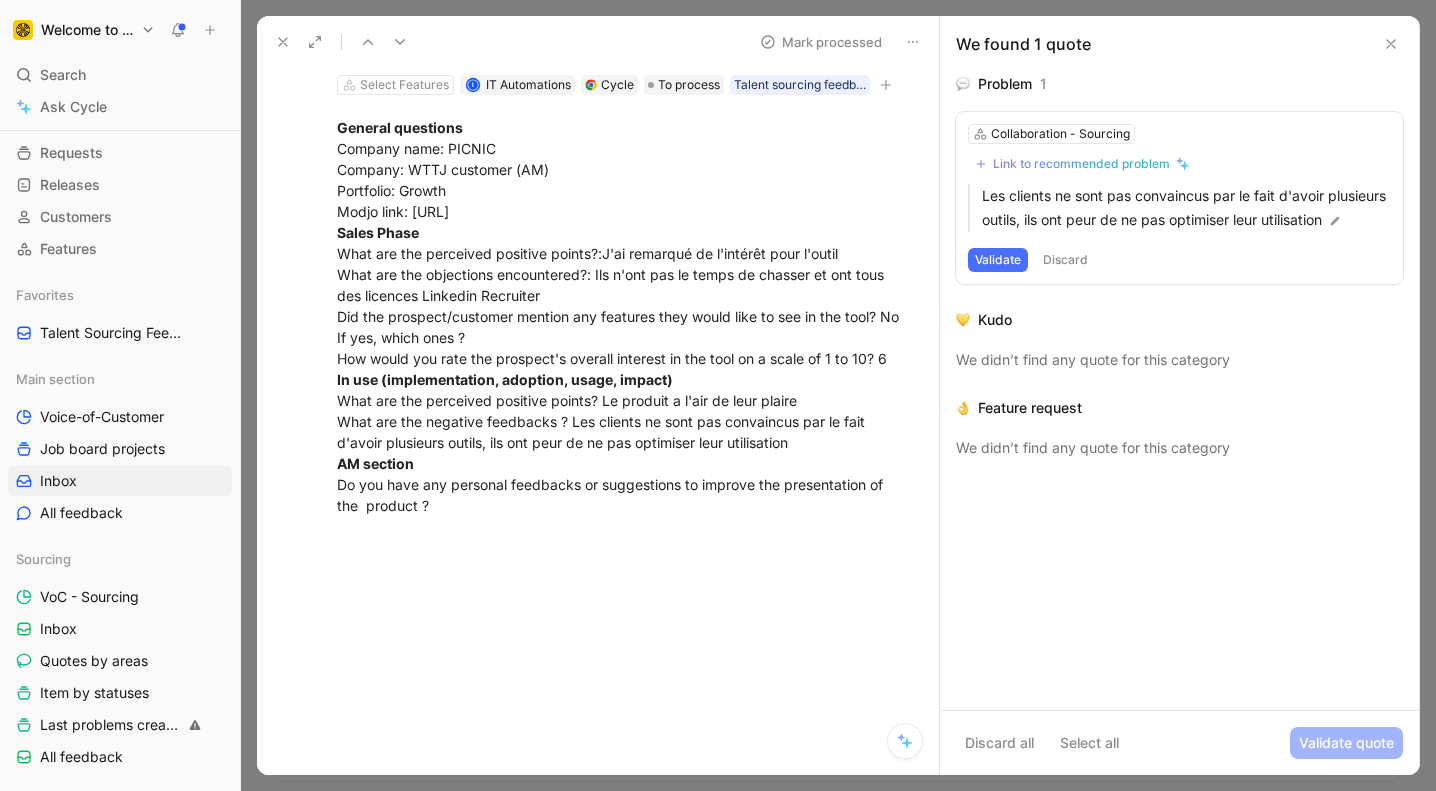 scroll, scrollTop: 0, scrollLeft: 0, axis: both 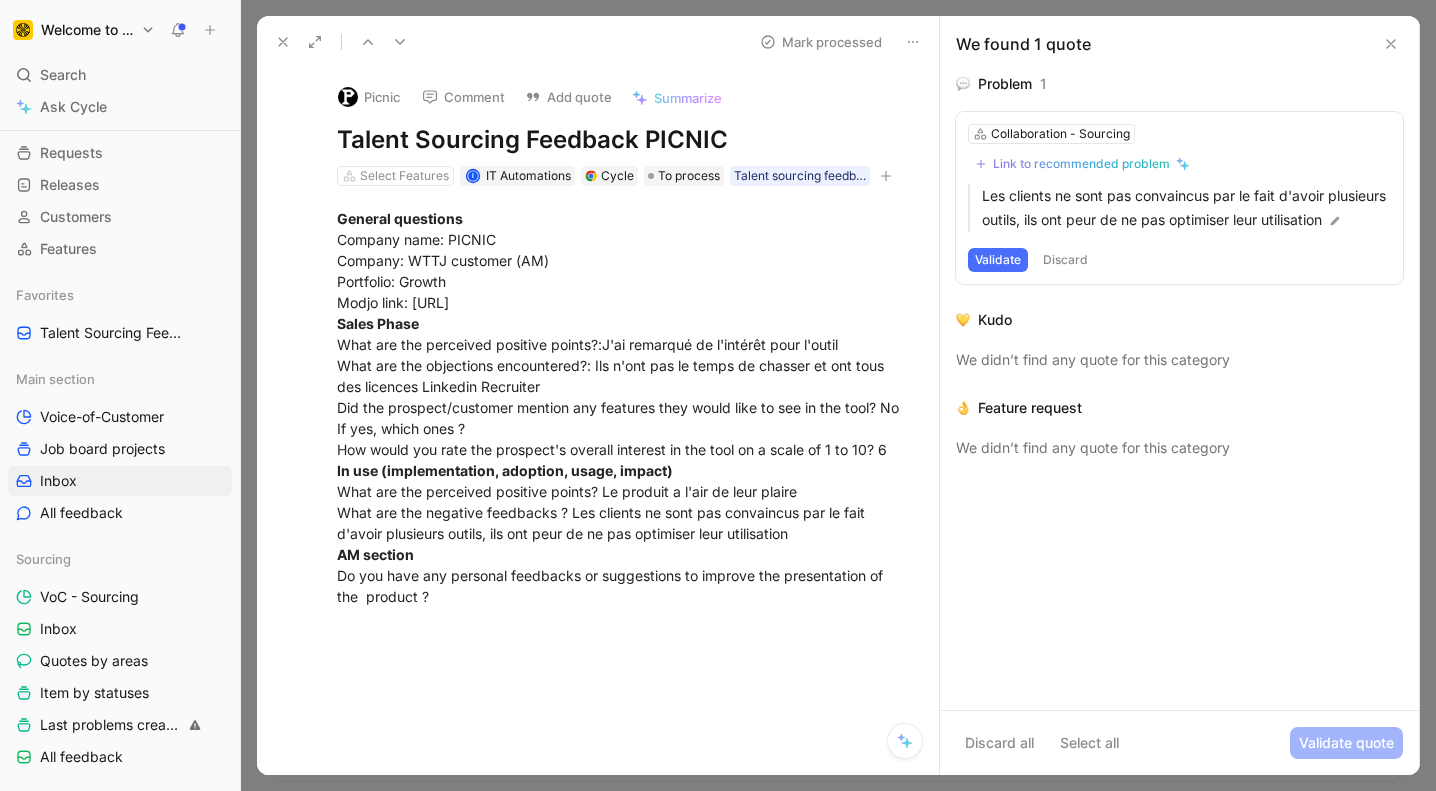 click 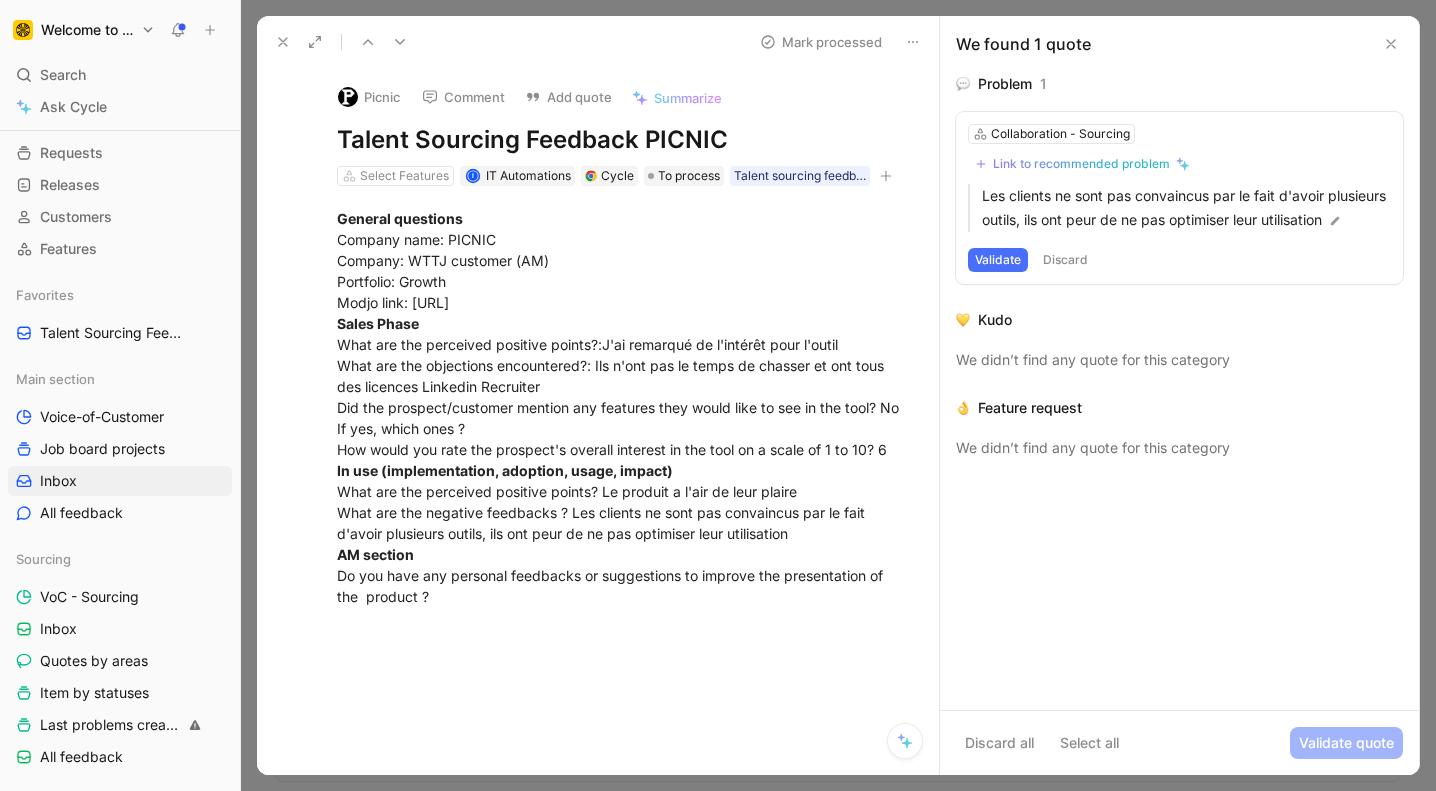 click 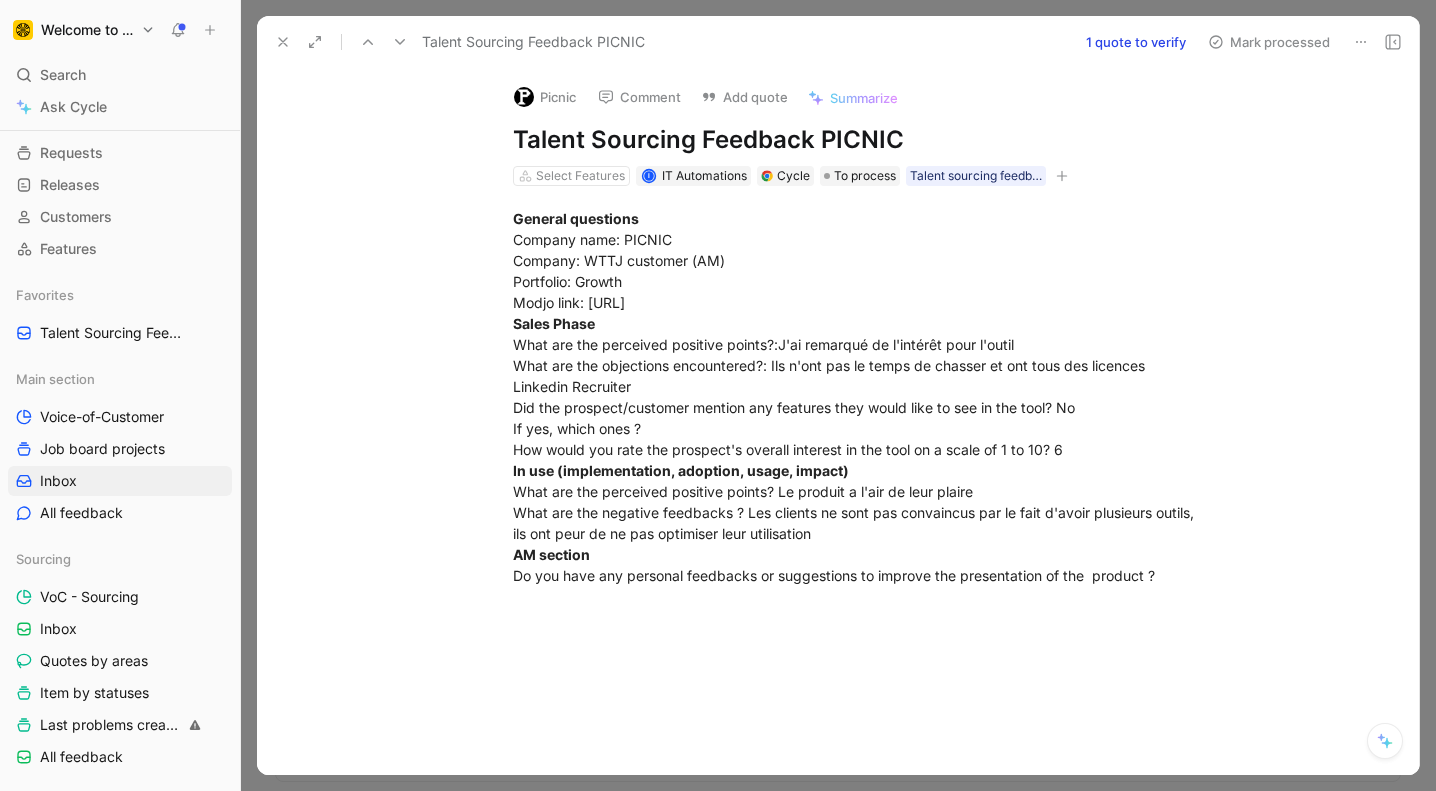 click 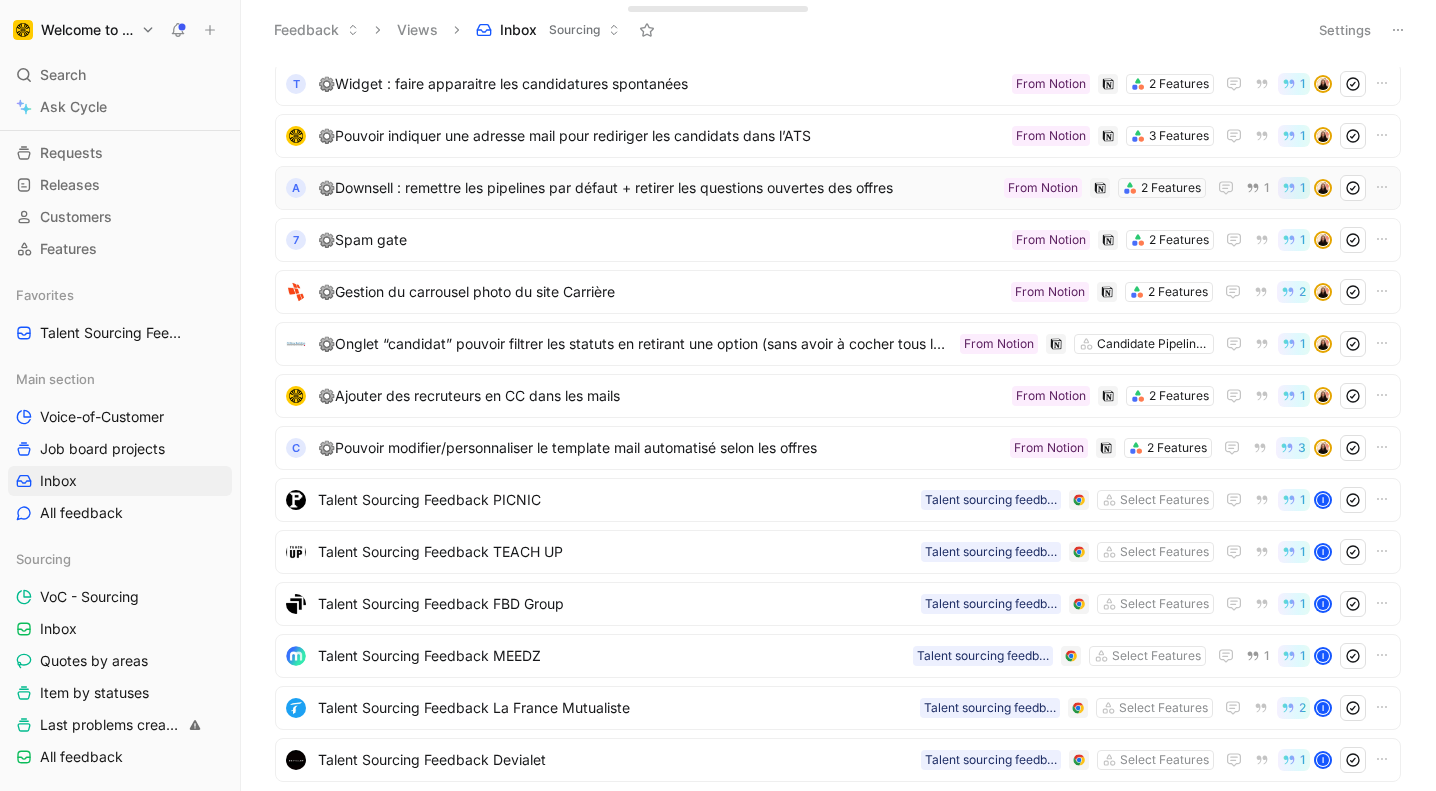 scroll, scrollTop: 0, scrollLeft: 0, axis: both 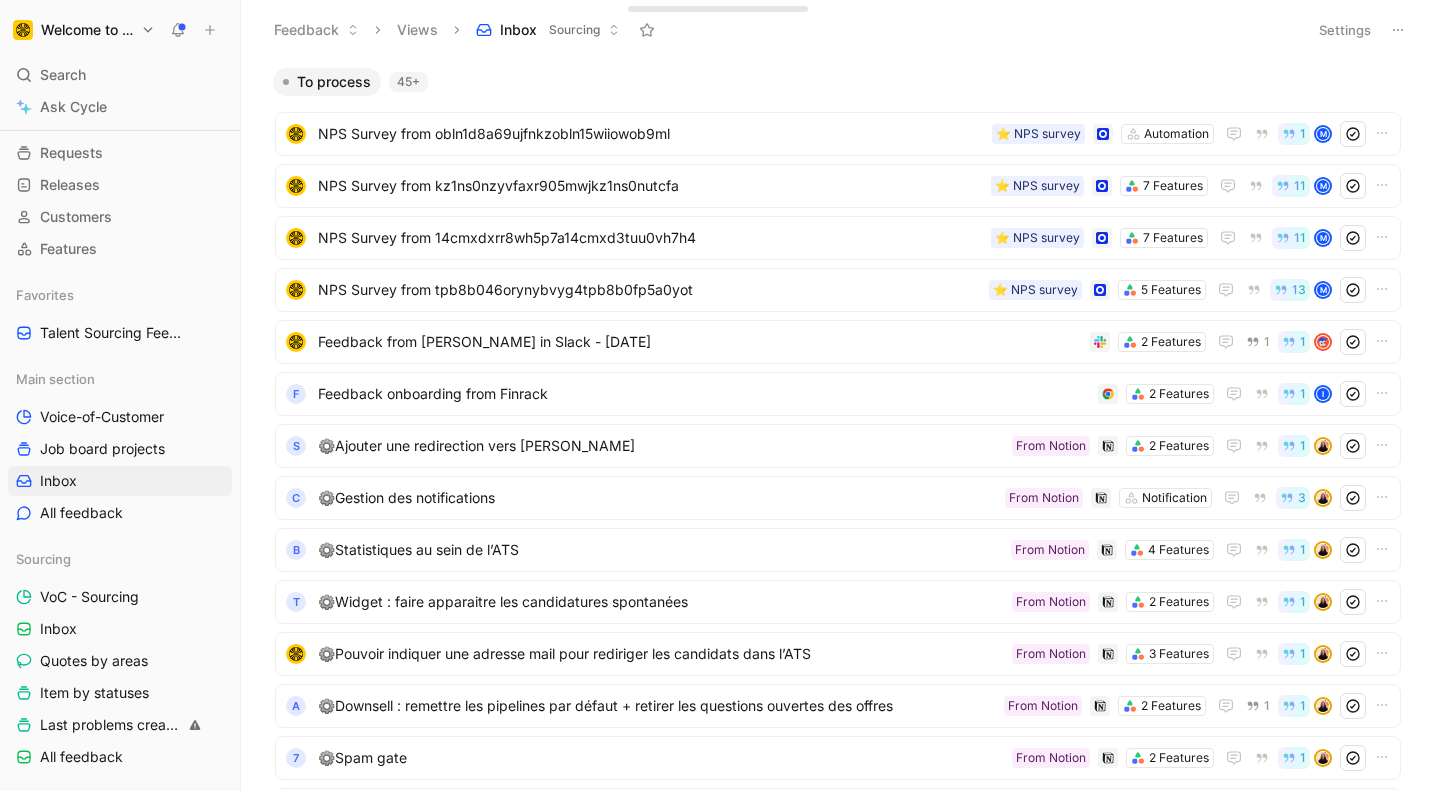 click on "Settings" at bounding box center [1345, 30] 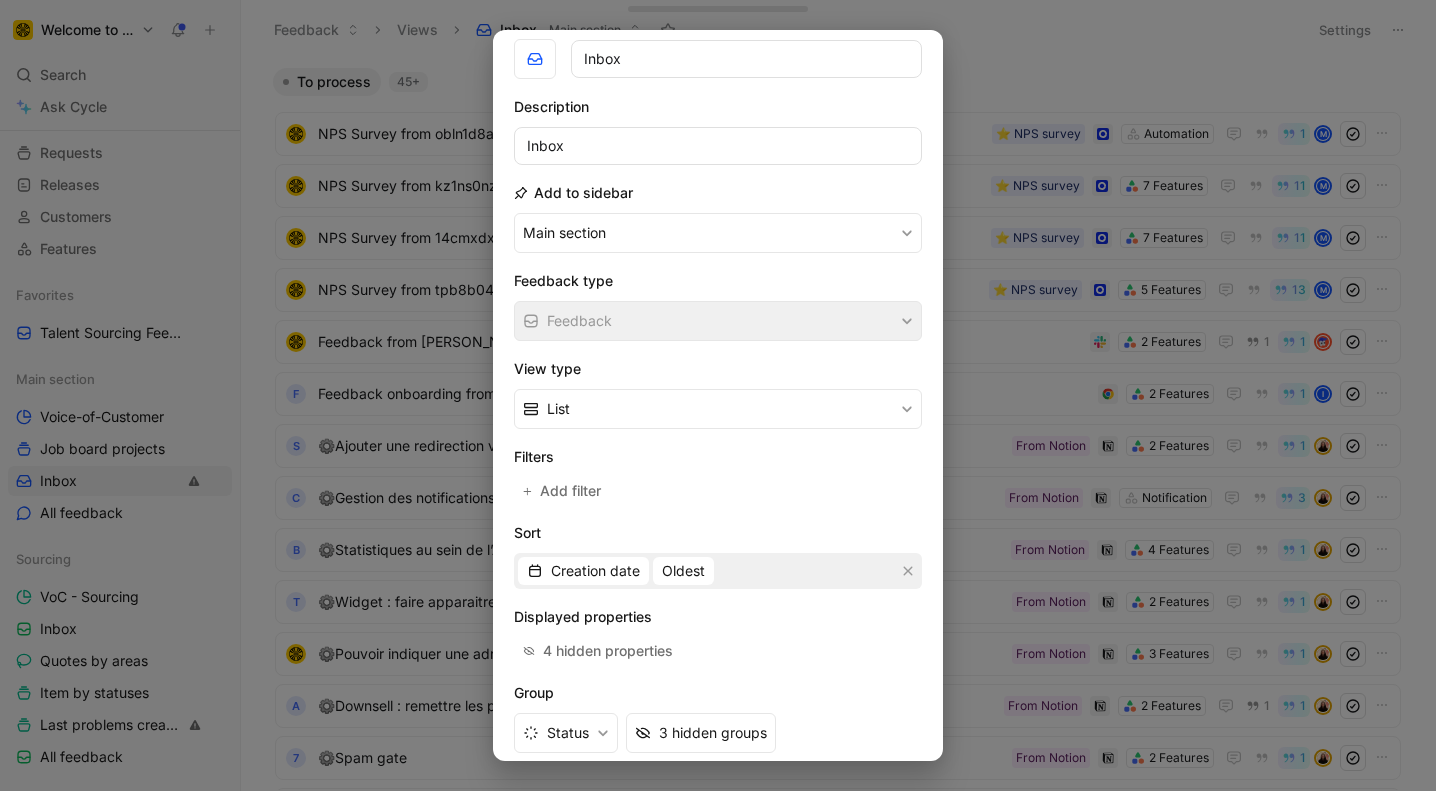 scroll, scrollTop: 122, scrollLeft: 0, axis: vertical 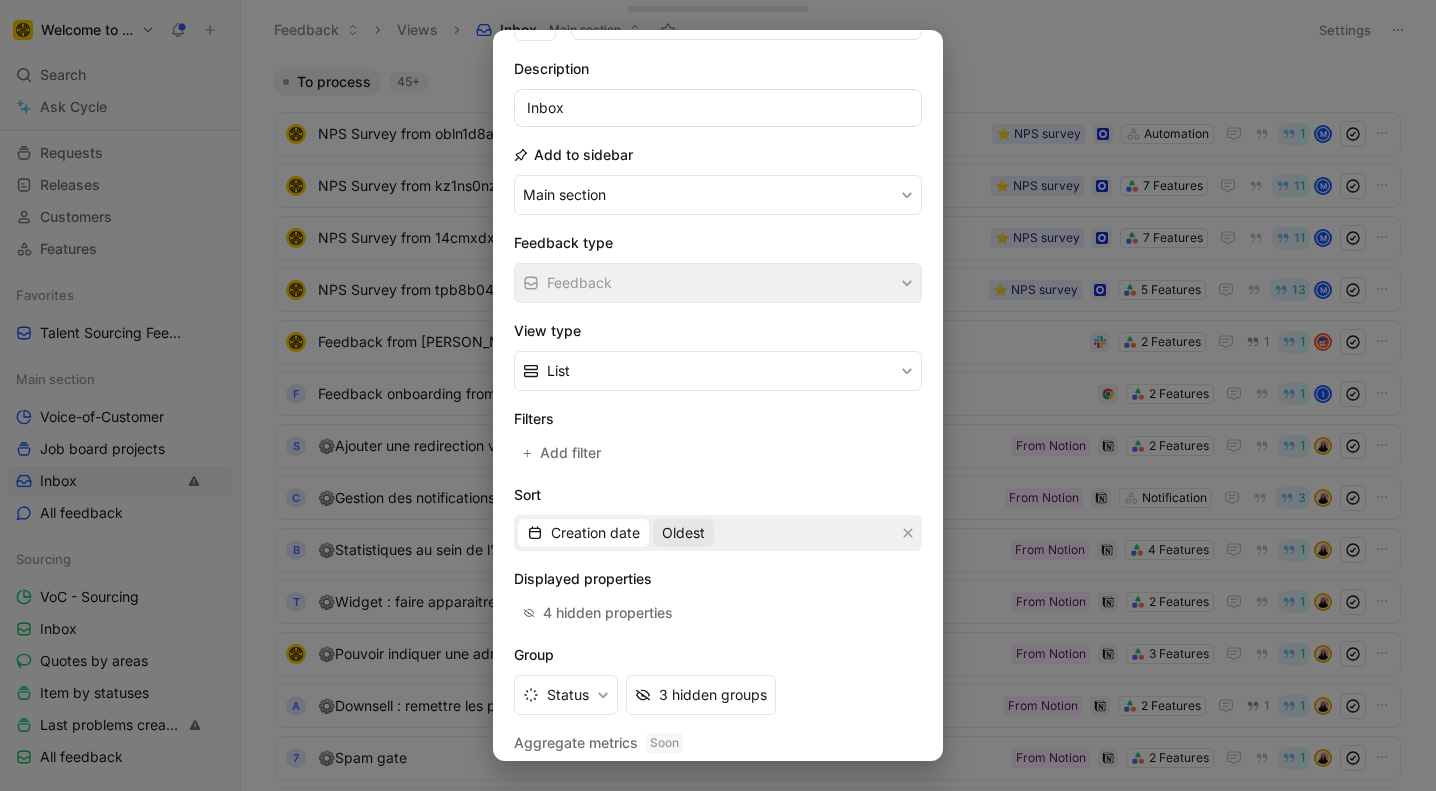 click on "Oldest" at bounding box center [683, 533] 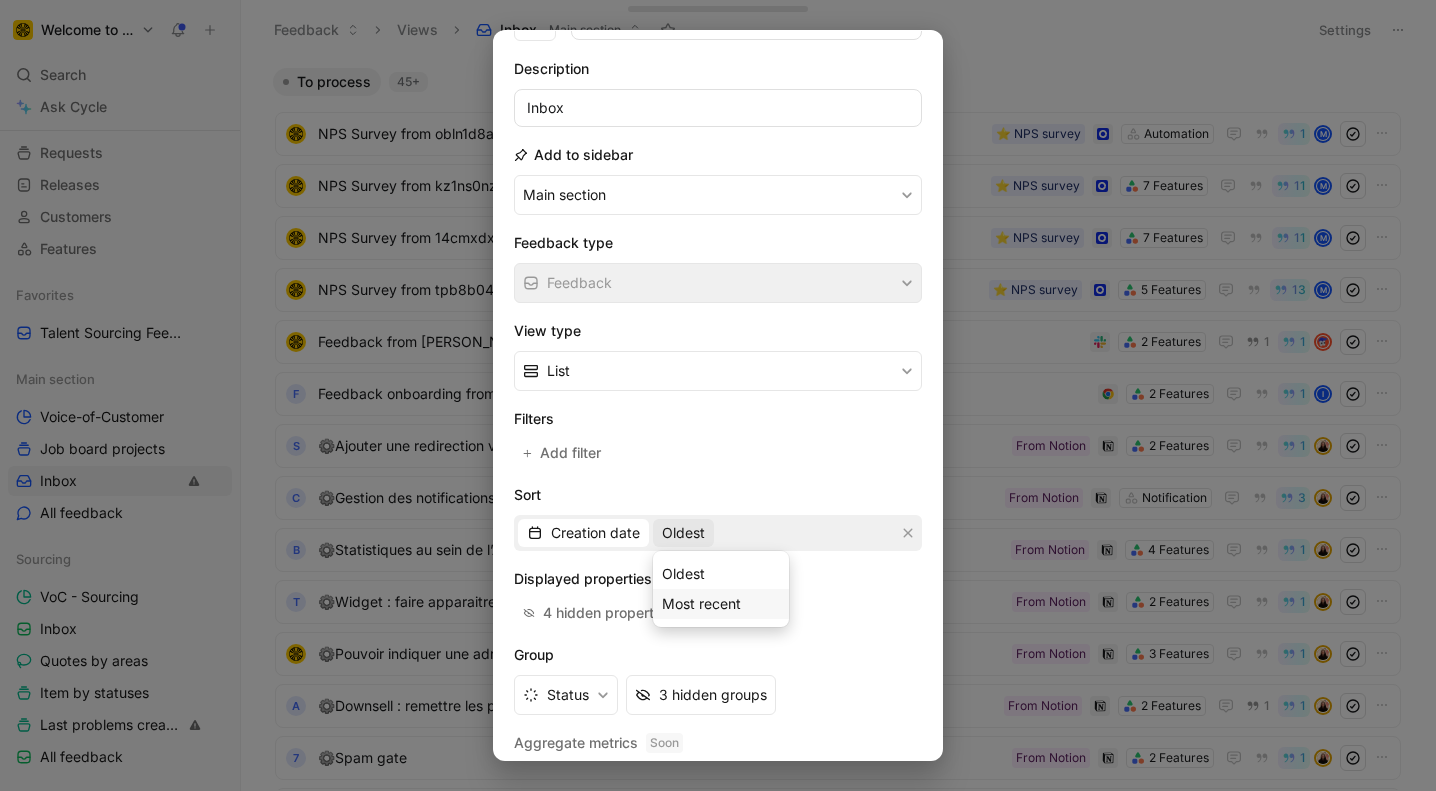 click on "Most recent" at bounding box center (701, 603) 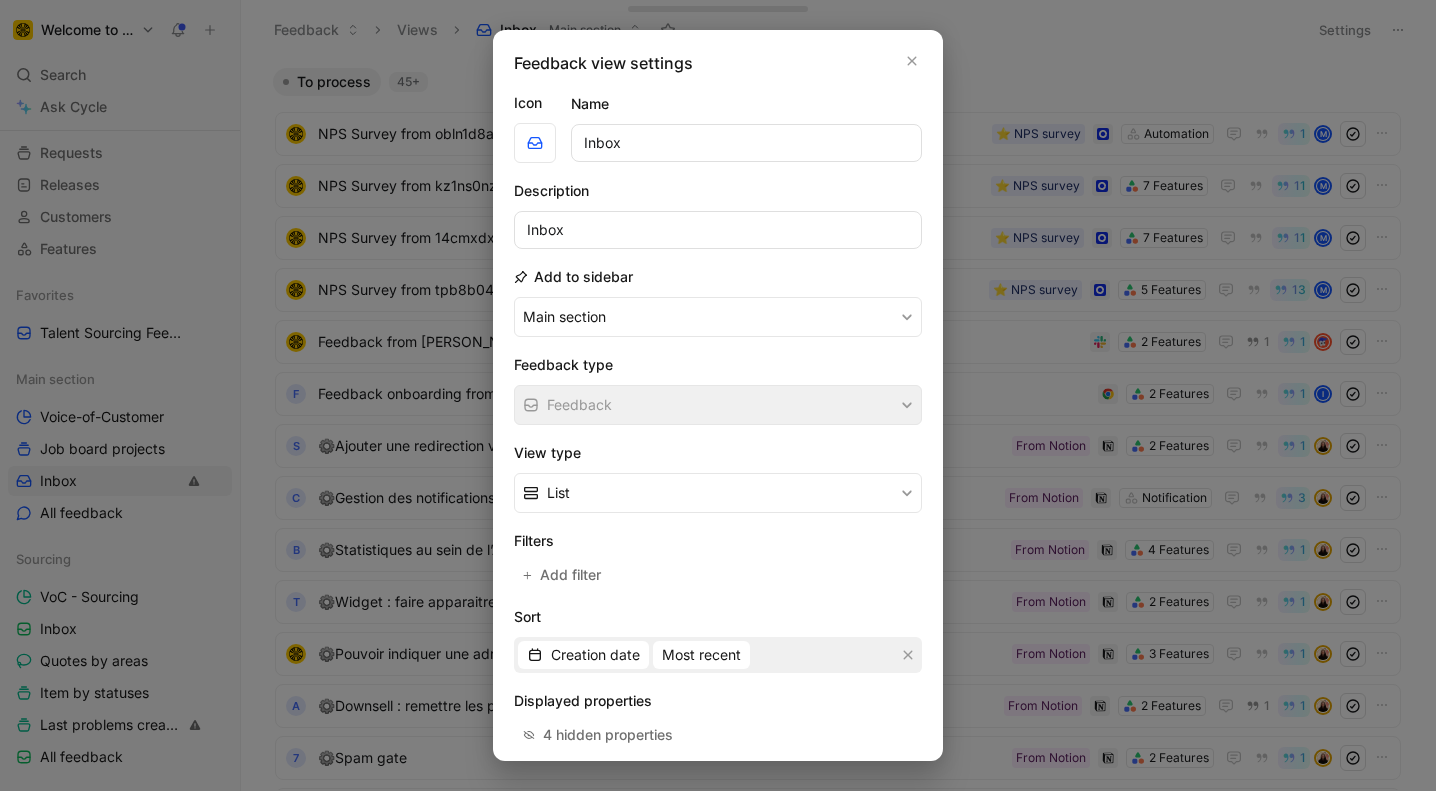 scroll, scrollTop: 182, scrollLeft: 0, axis: vertical 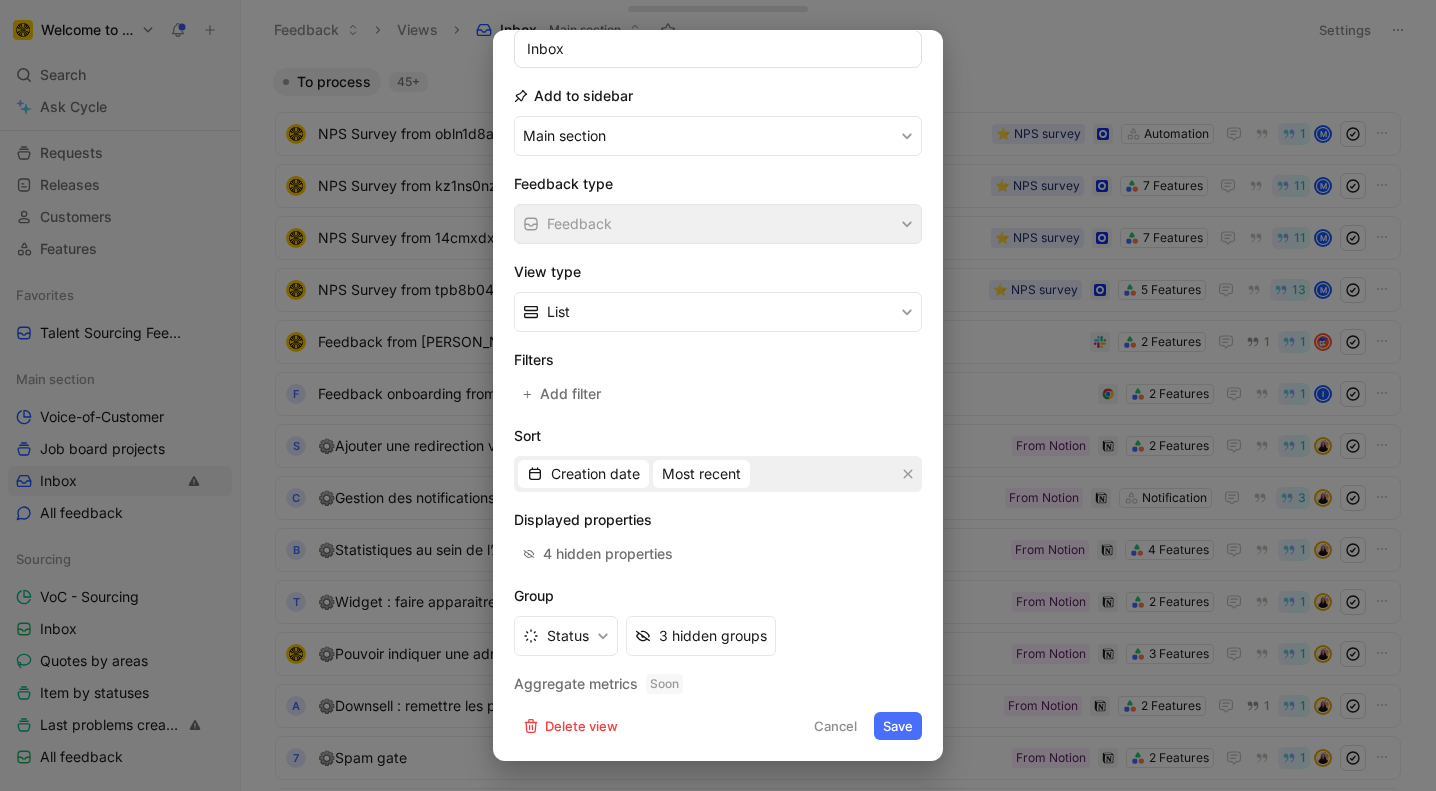 click on "Save" at bounding box center (898, 726) 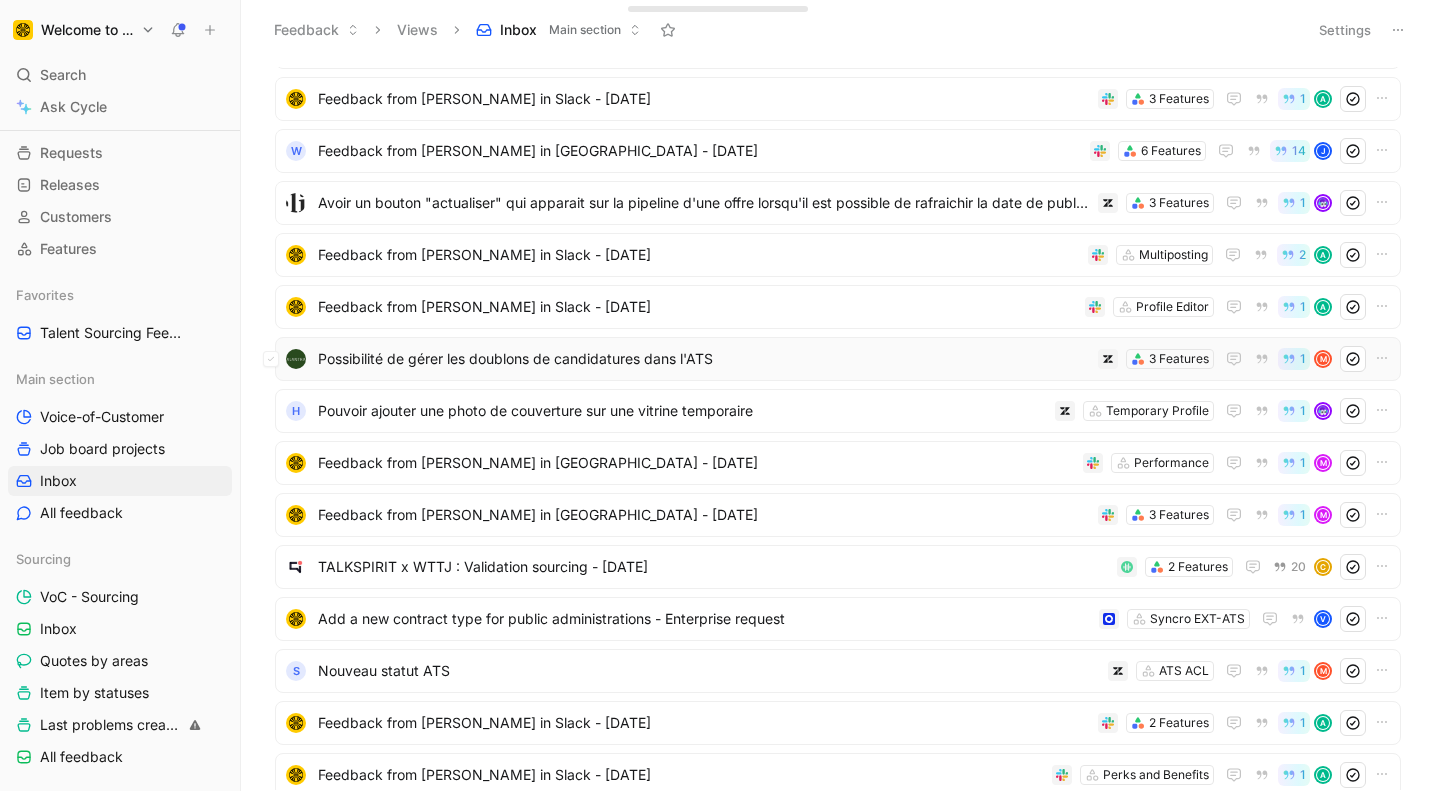 scroll, scrollTop: 112, scrollLeft: 0, axis: vertical 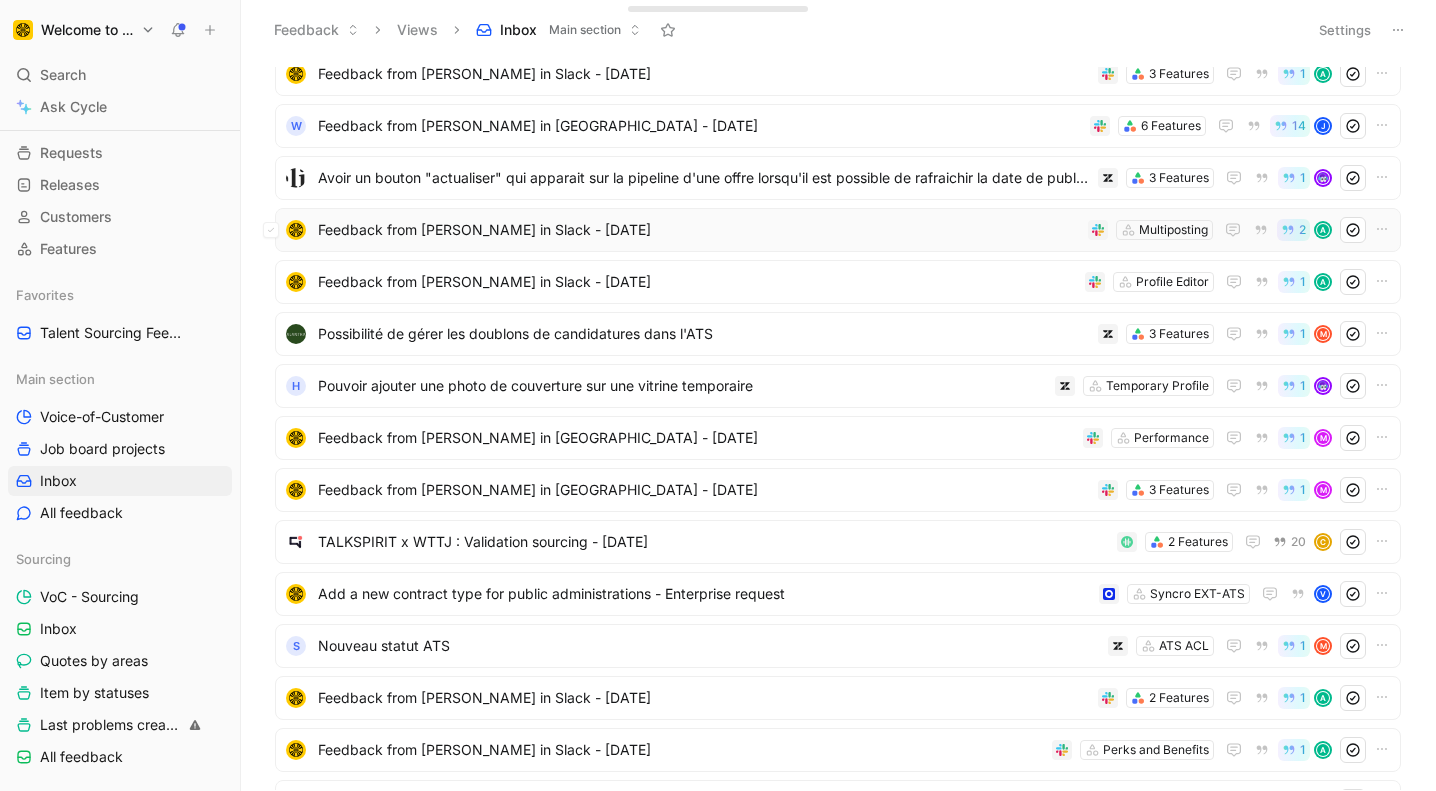 click on "Feedback from [PERSON_NAME] in Slack - [DATE]" at bounding box center [699, 230] 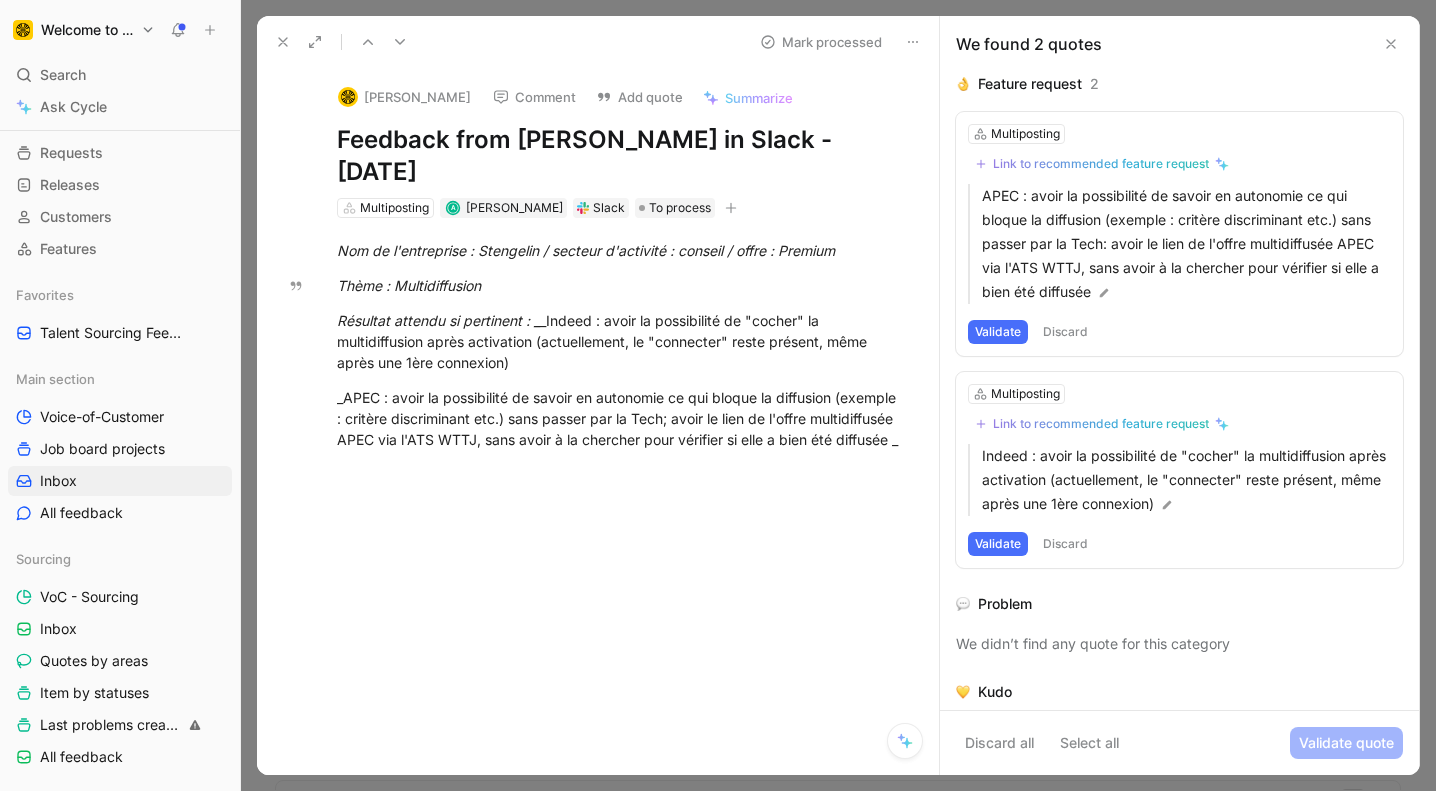 click 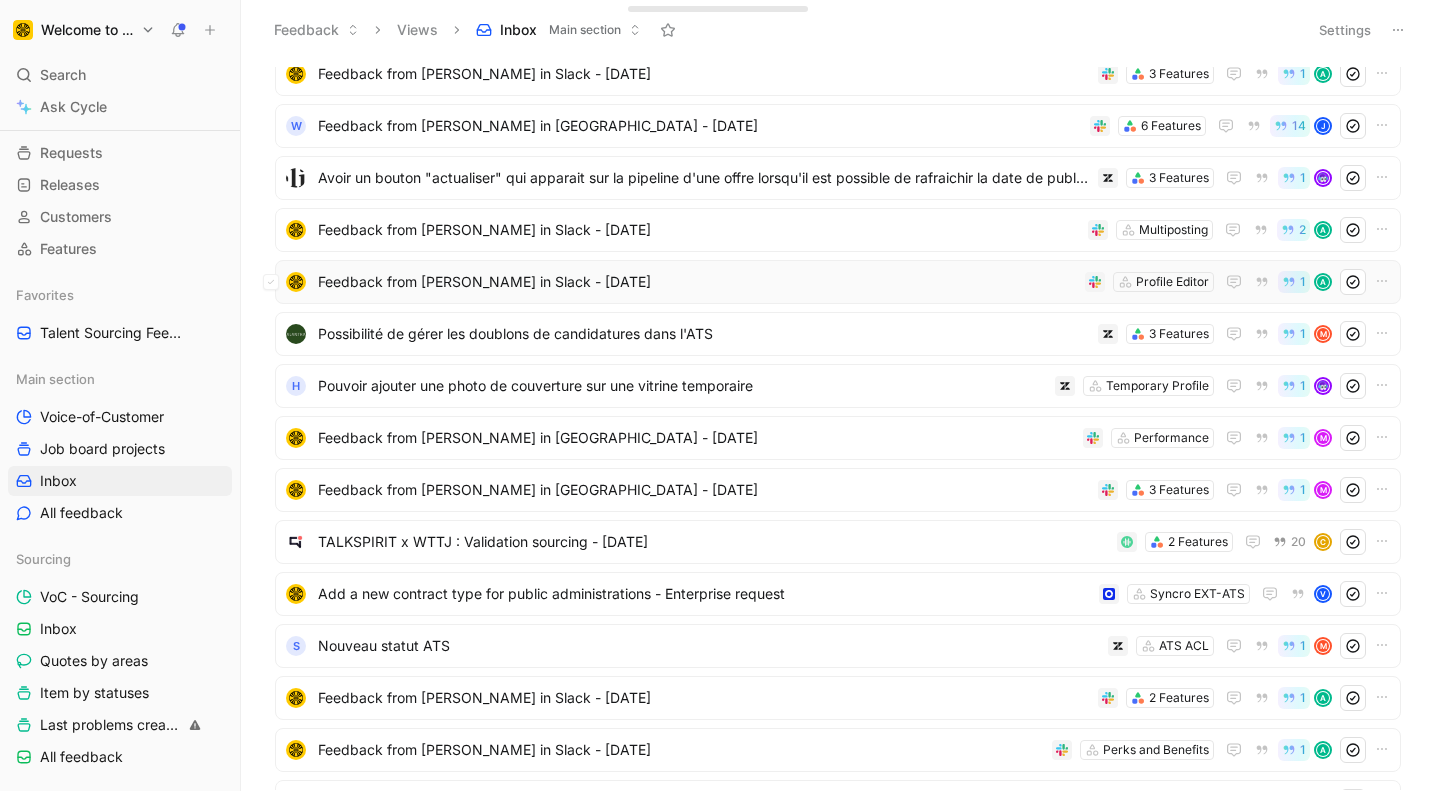 click on "Feedback from [PERSON_NAME] in Slack - [DATE]" at bounding box center [697, 282] 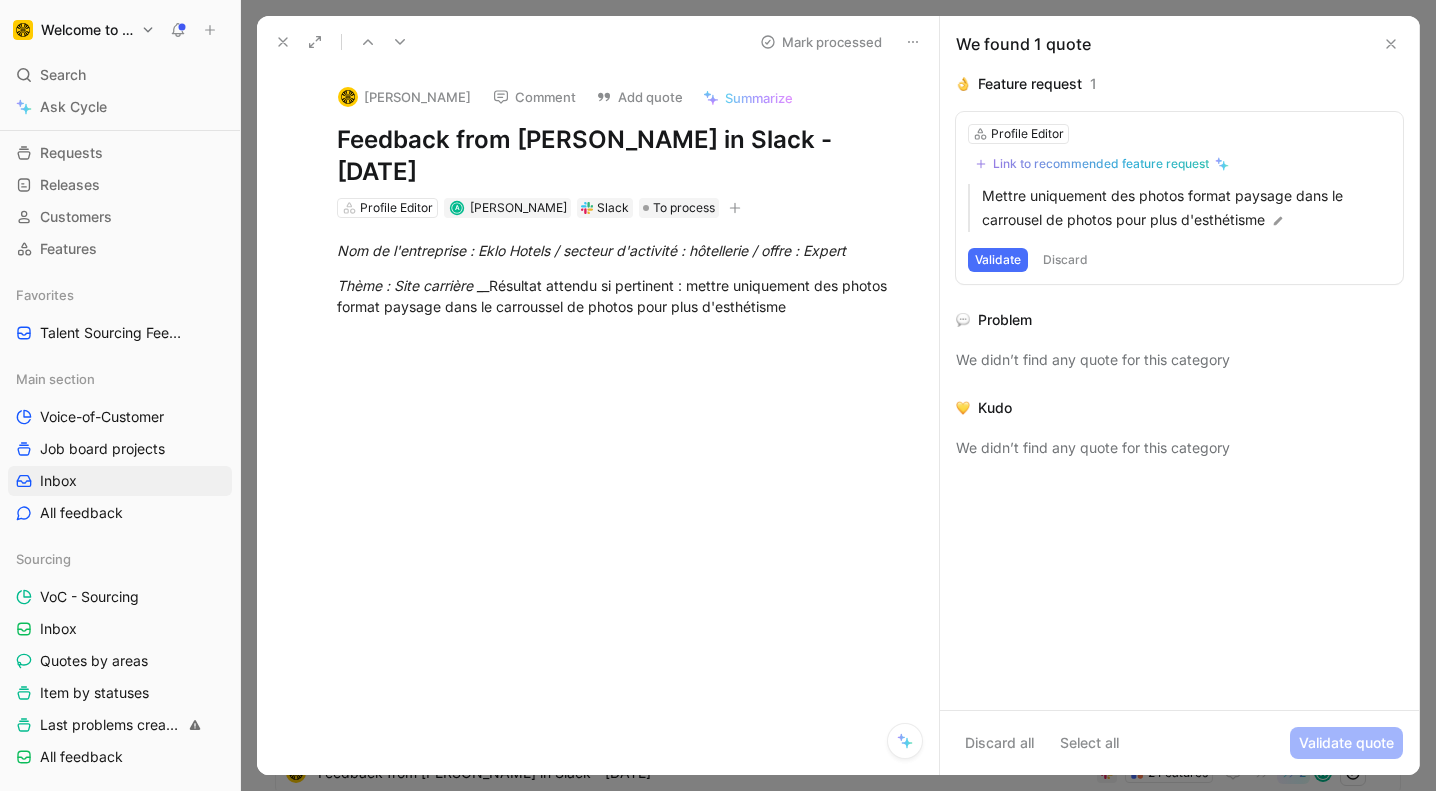 scroll, scrollTop: 322, scrollLeft: 0, axis: vertical 